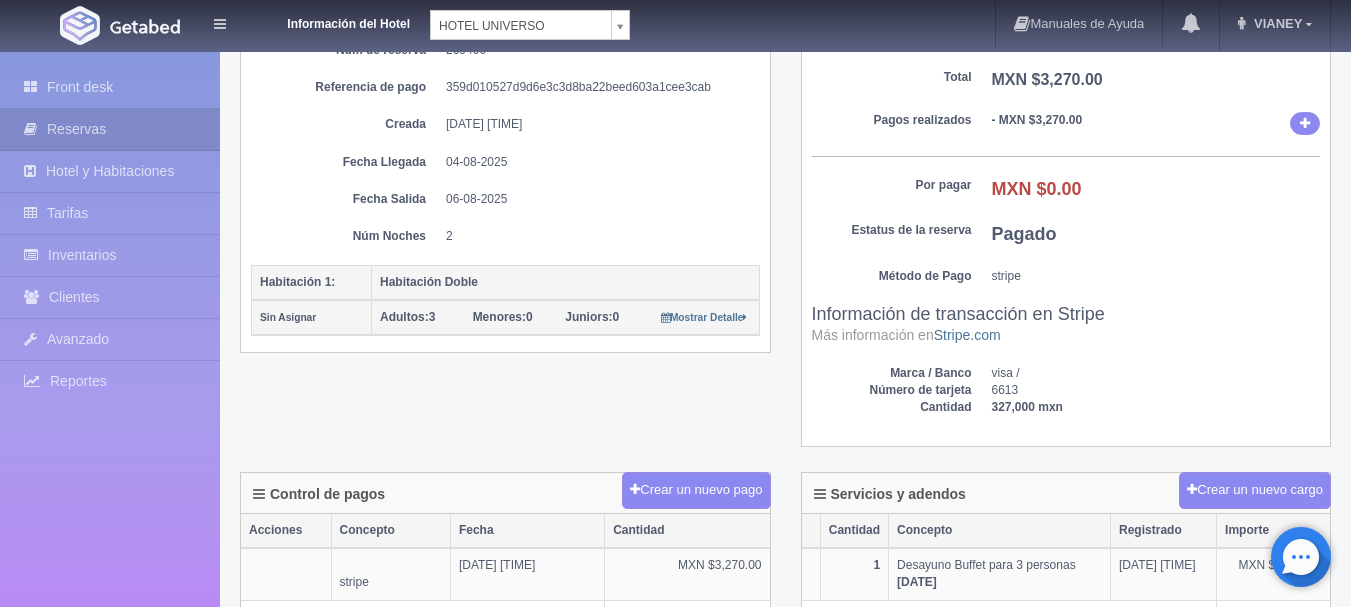 scroll, scrollTop: 100, scrollLeft: 0, axis: vertical 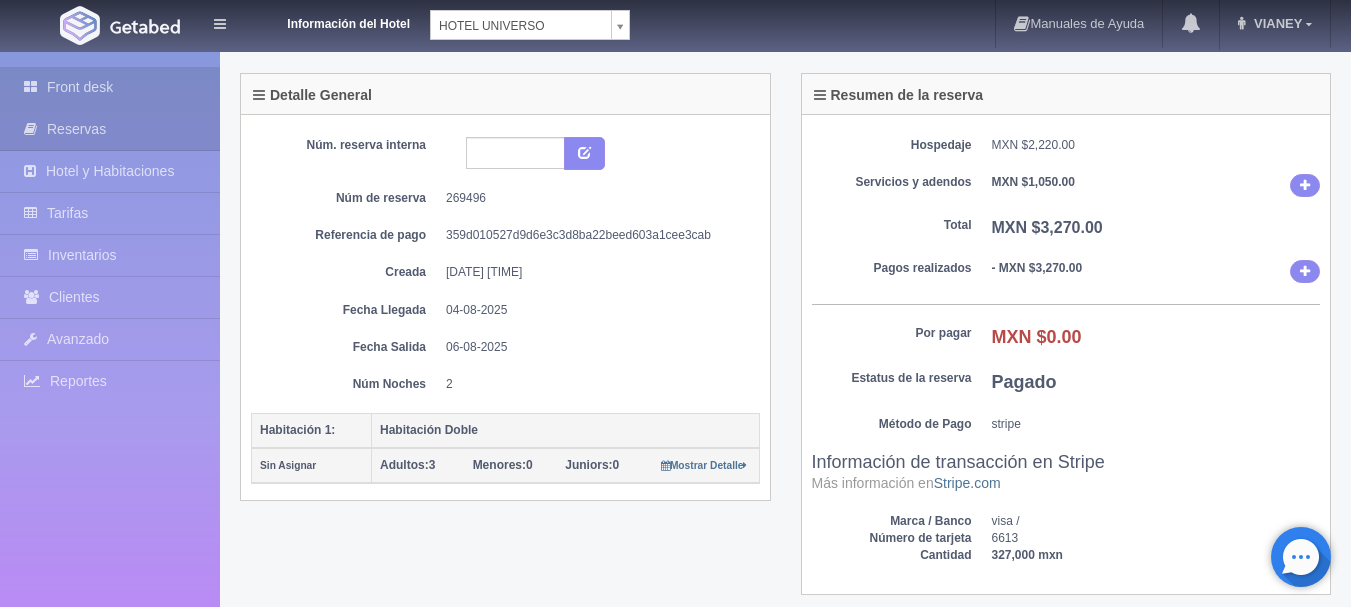 click on "Front desk" at bounding box center [110, 87] 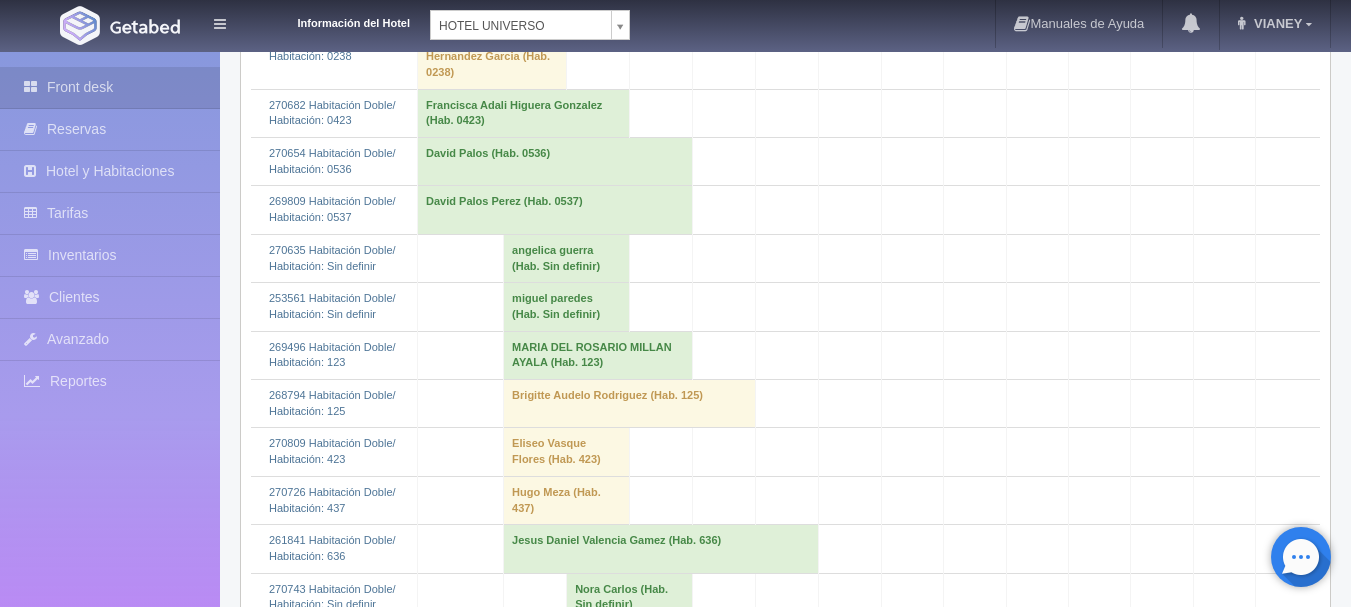 scroll, scrollTop: 1800, scrollLeft: 0, axis: vertical 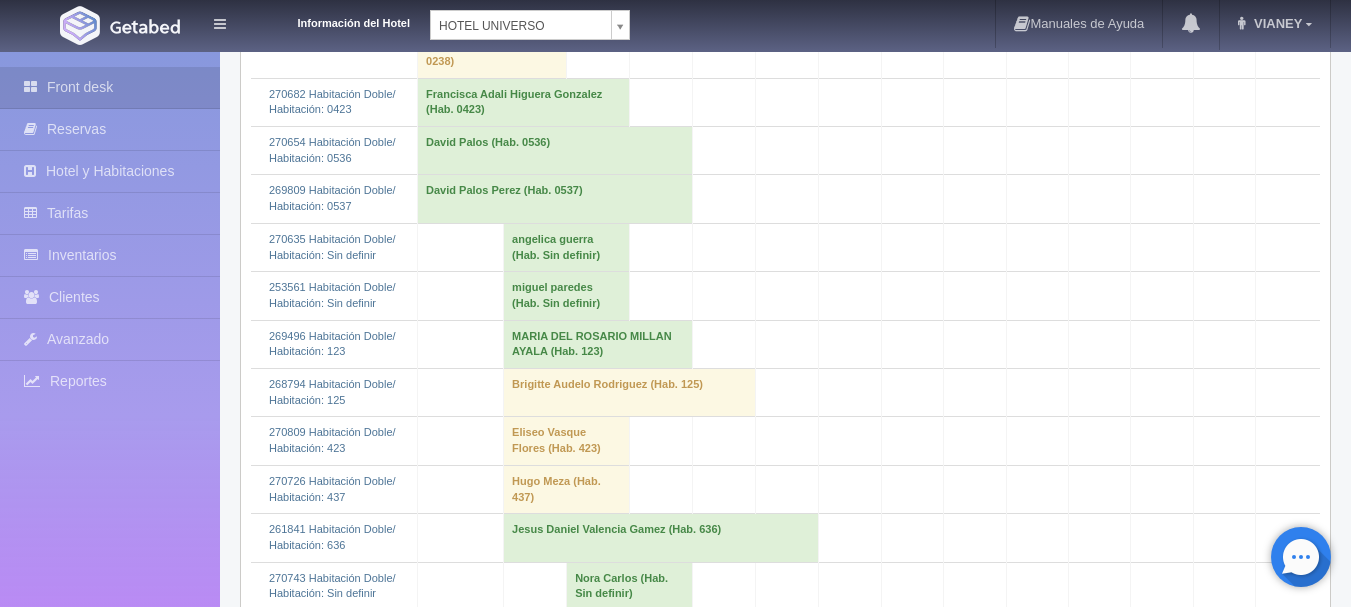 click on "miguel paredes 												(Hab. Sin definir)" at bounding box center (567, 296) 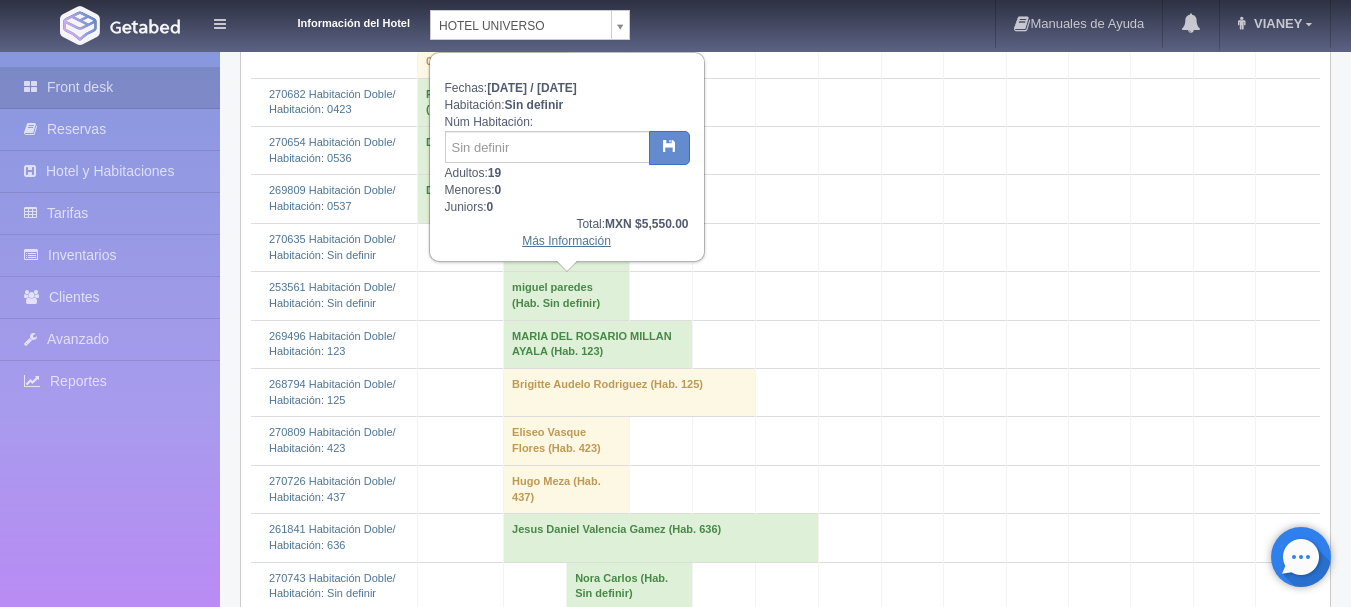 click on "Más Información" at bounding box center [566, 241] 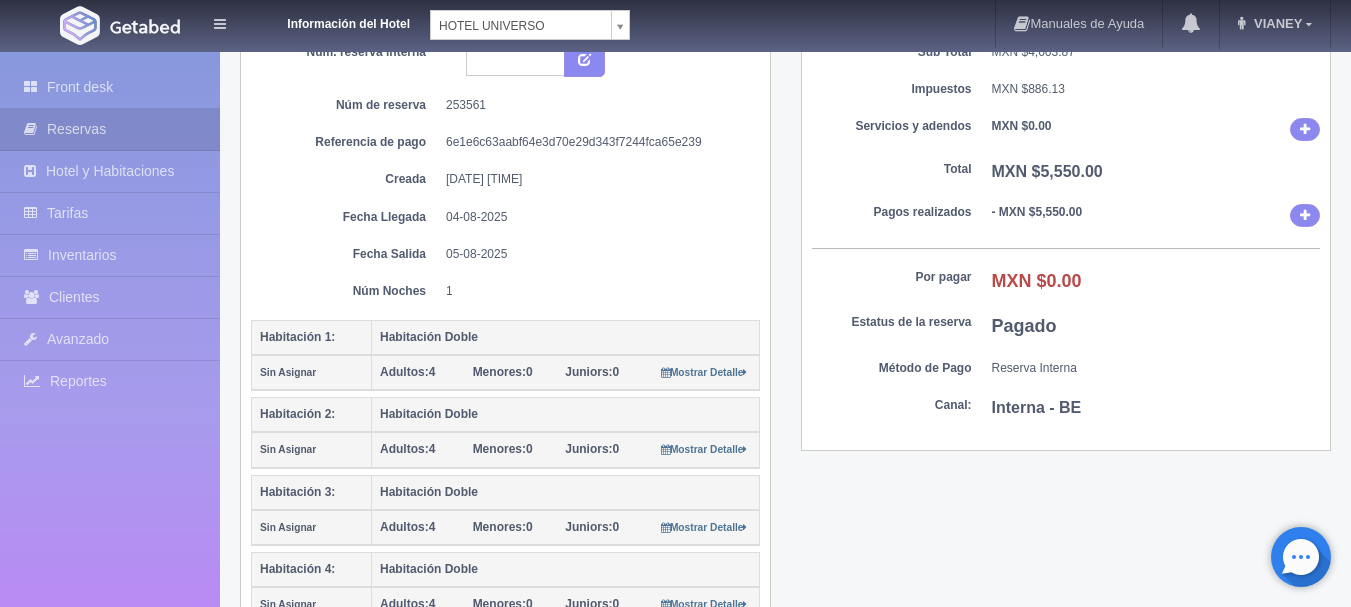 scroll, scrollTop: 200, scrollLeft: 0, axis: vertical 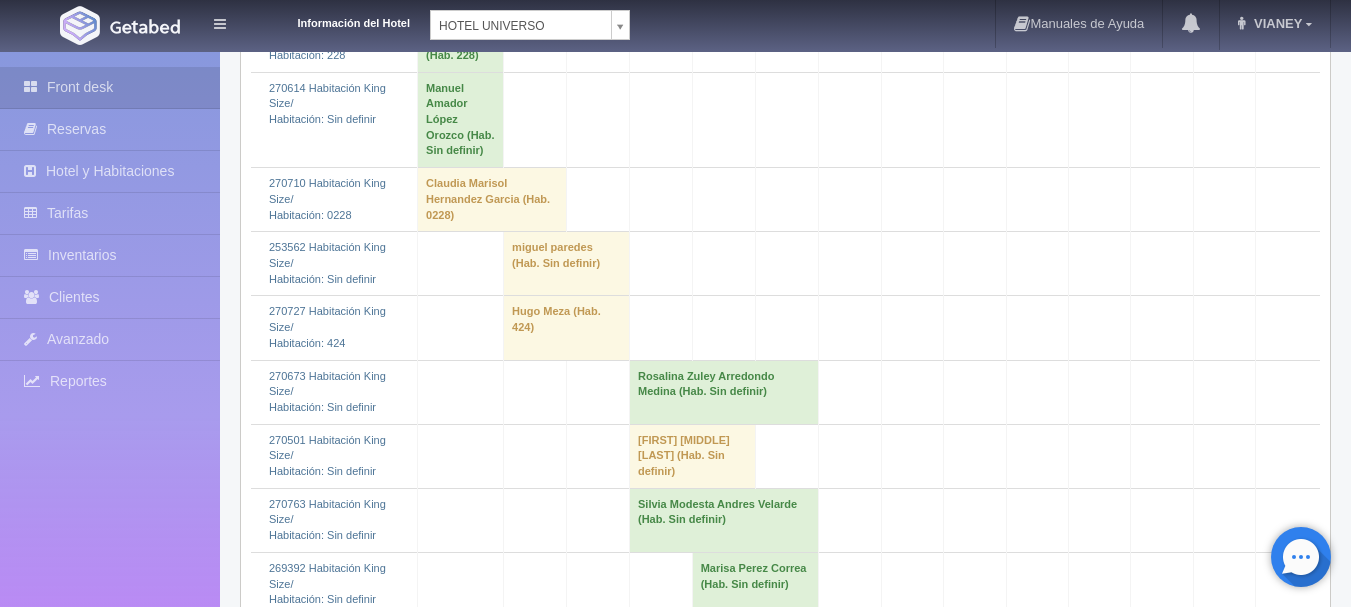 click on "miguel paredes 												(Hab. Sin definir)" at bounding box center [567, 264] 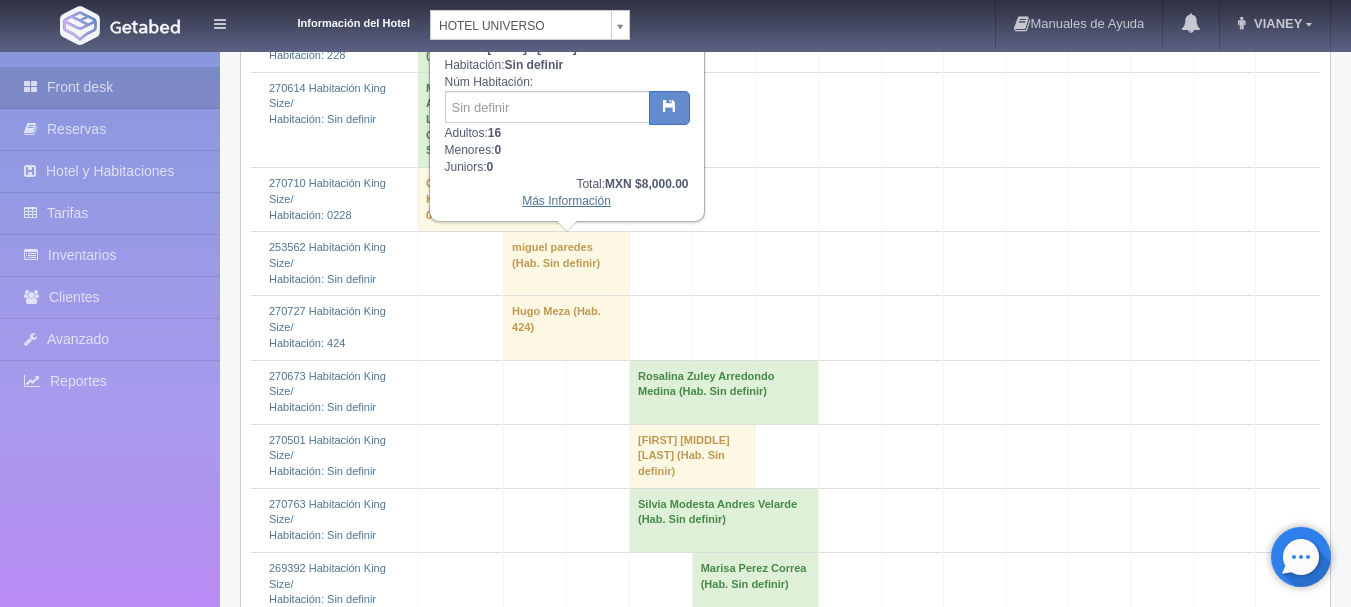 click on "Más Información" at bounding box center [566, 201] 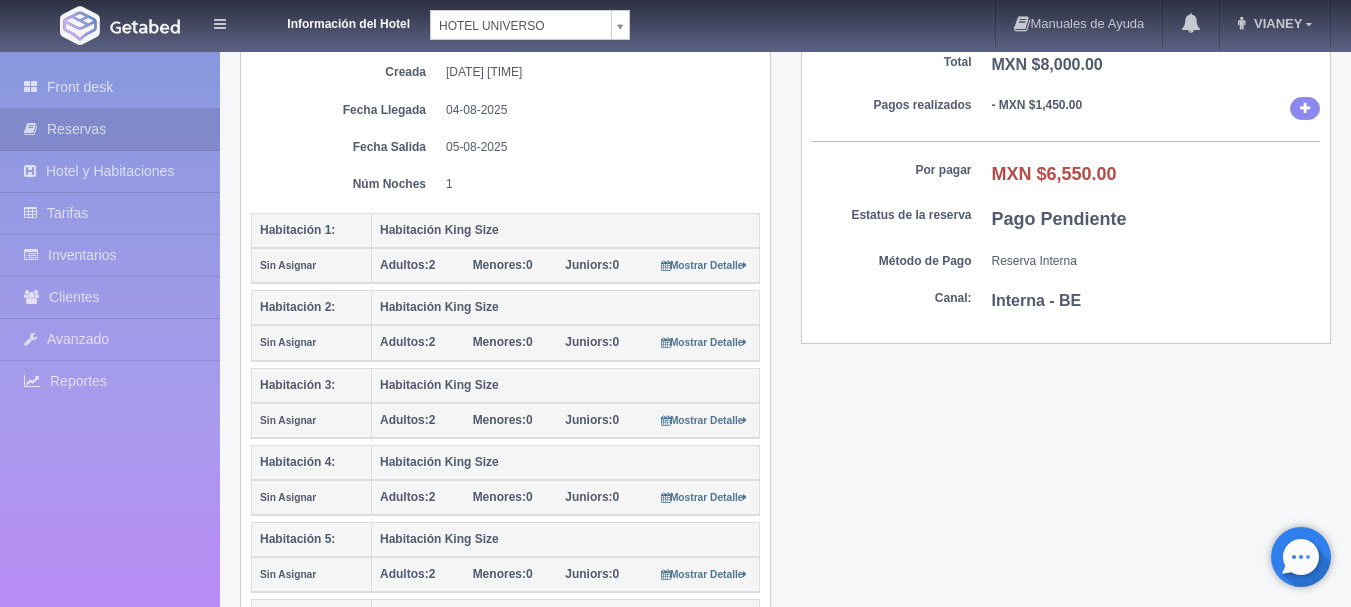 scroll, scrollTop: 200, scrollLeft: 0, axis: vertical 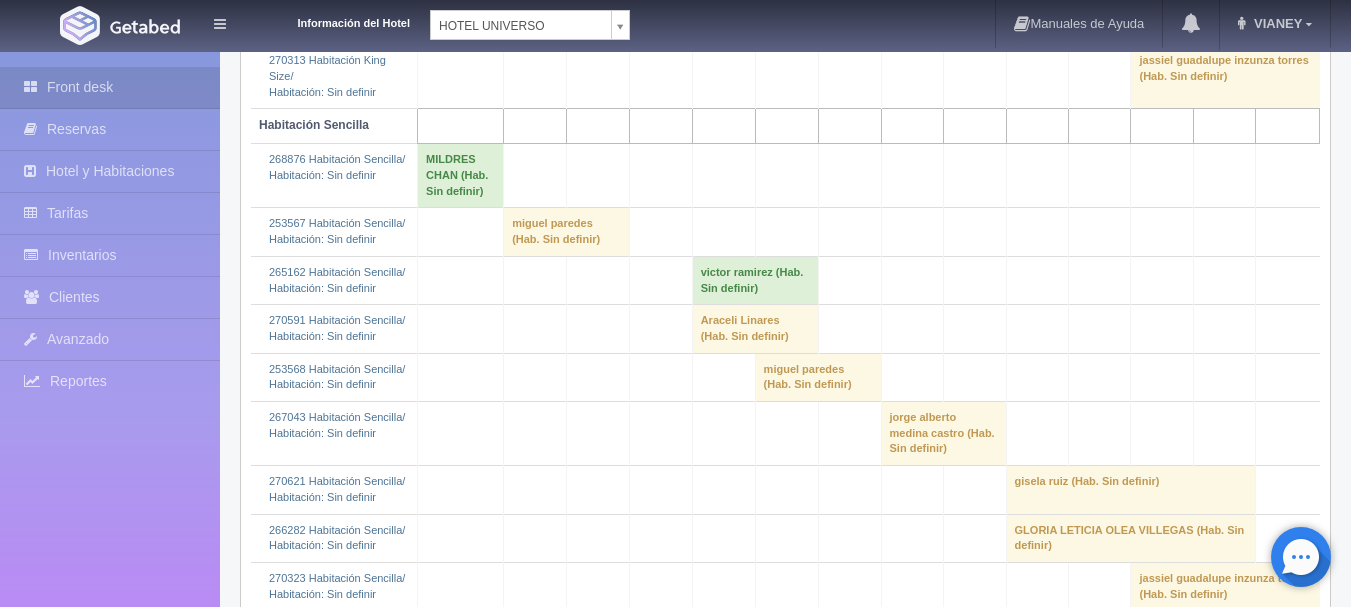 click on "miguel paredes 												(Hab. Sin definir)" at bounding box center [567, 232] 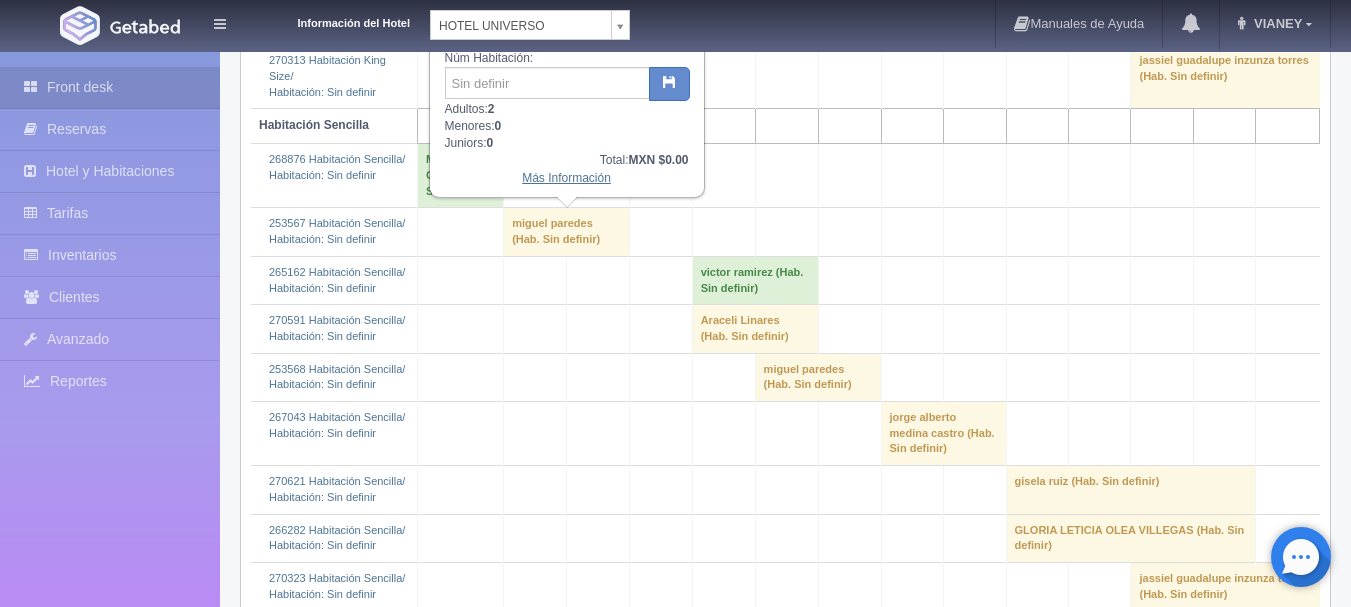 click on "Más Información" at bounding box center (566, 178) 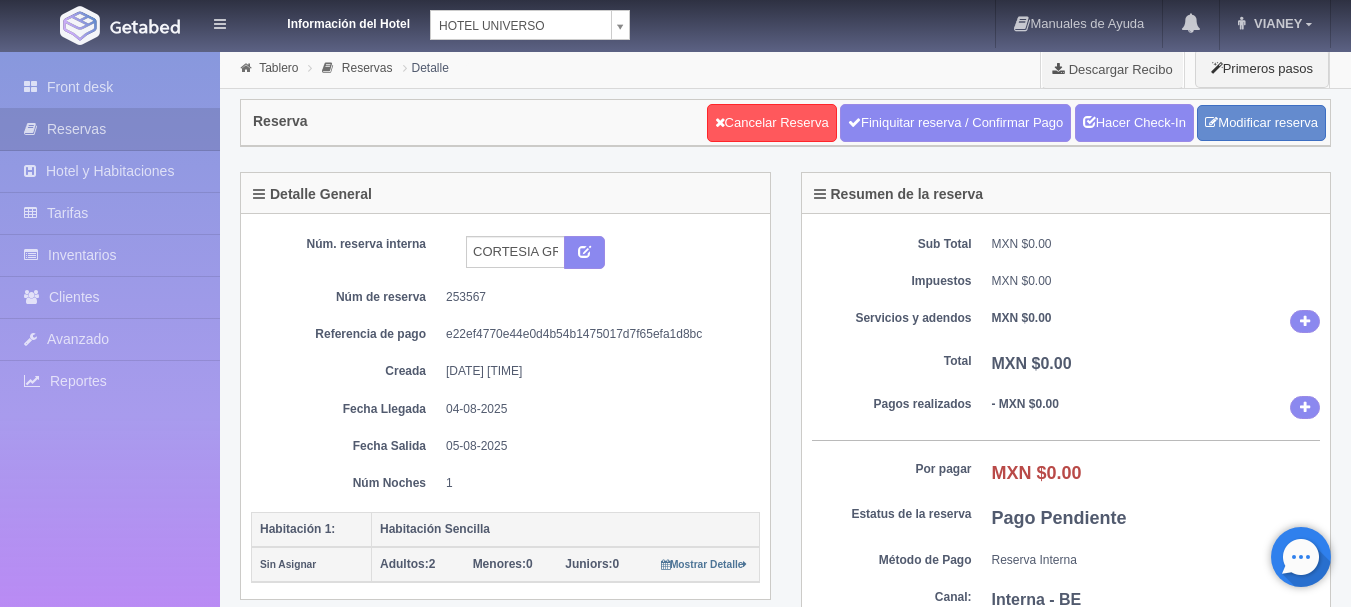 scroll, scrollTop: 0, scrollLeft: 0, axis: both 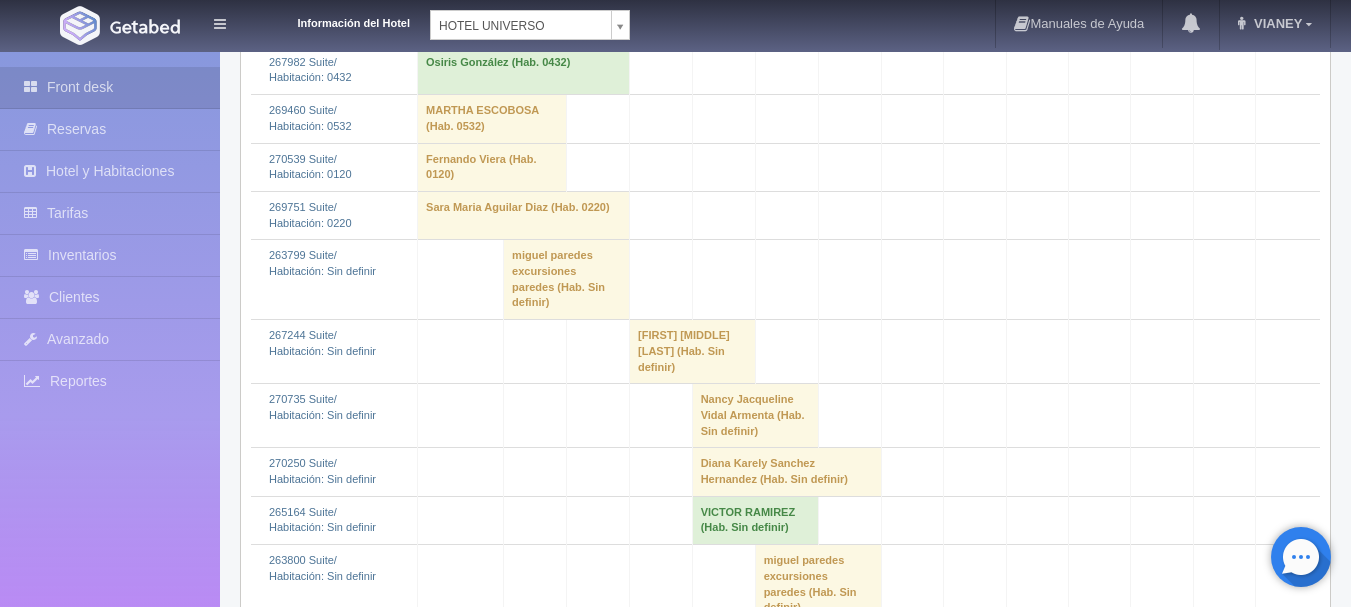 click on "miguel paredes excursiones paredes 												(Hab. Sin definir)" at bounding box center [567, 280] 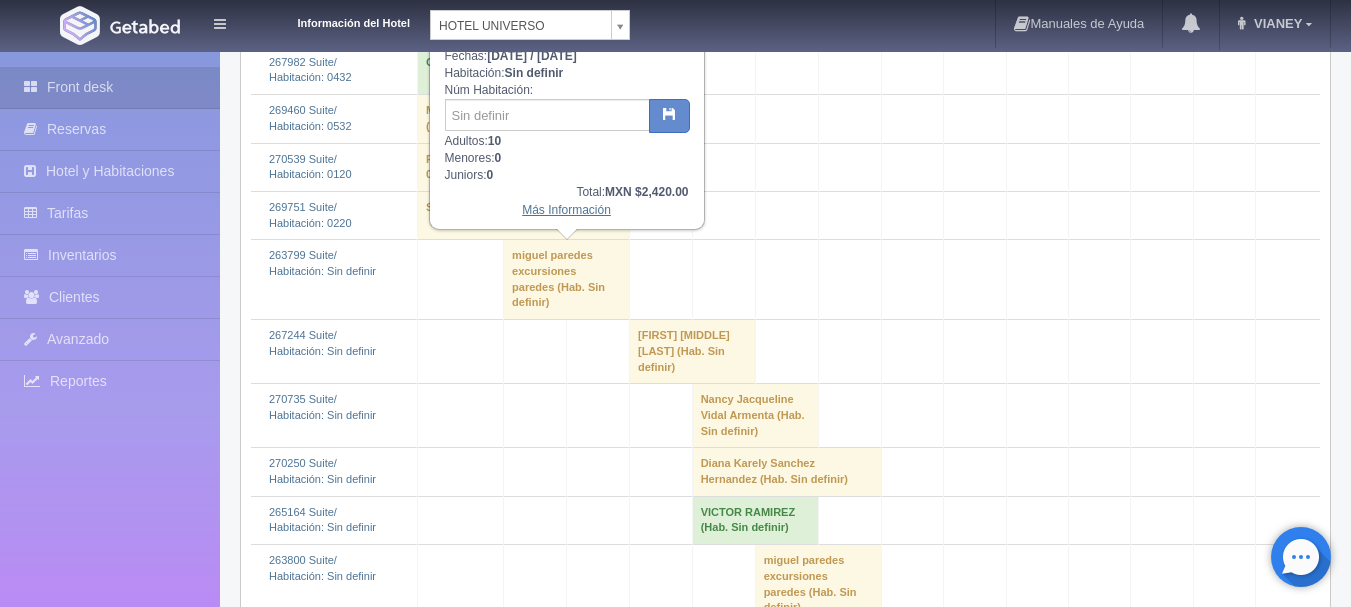click on "Más Información" at bounding box center (566, 210) 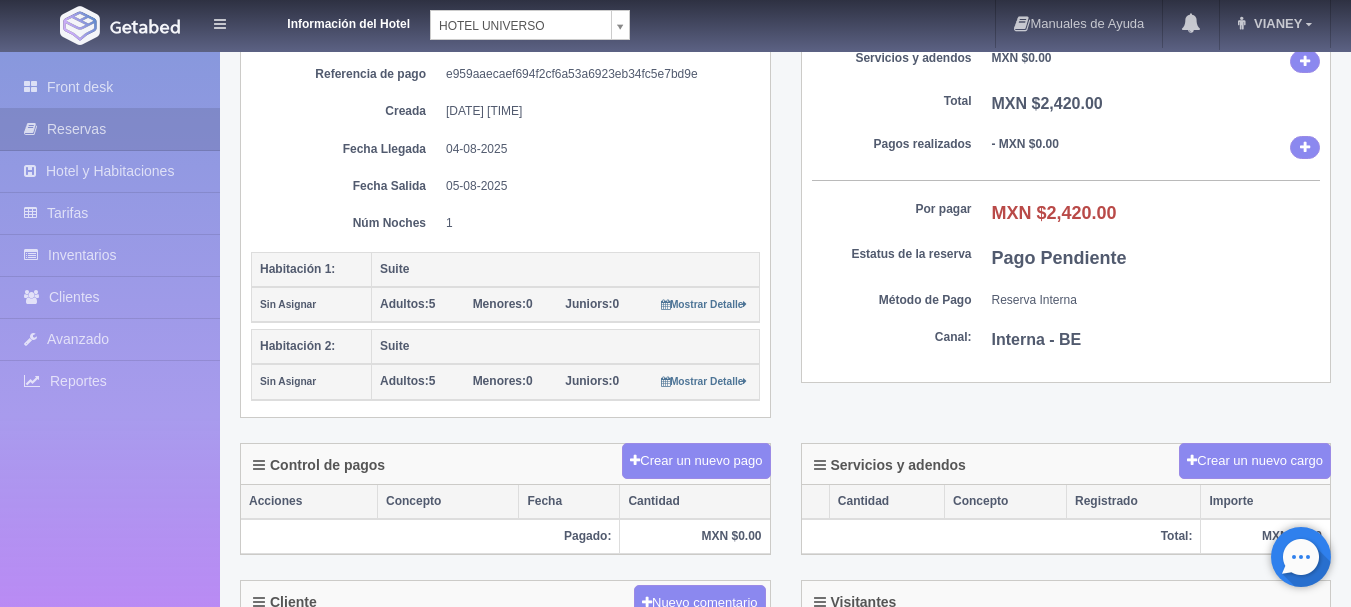 scroll, scrollTop: 300, scrollLeft: 0, axis: vertical 